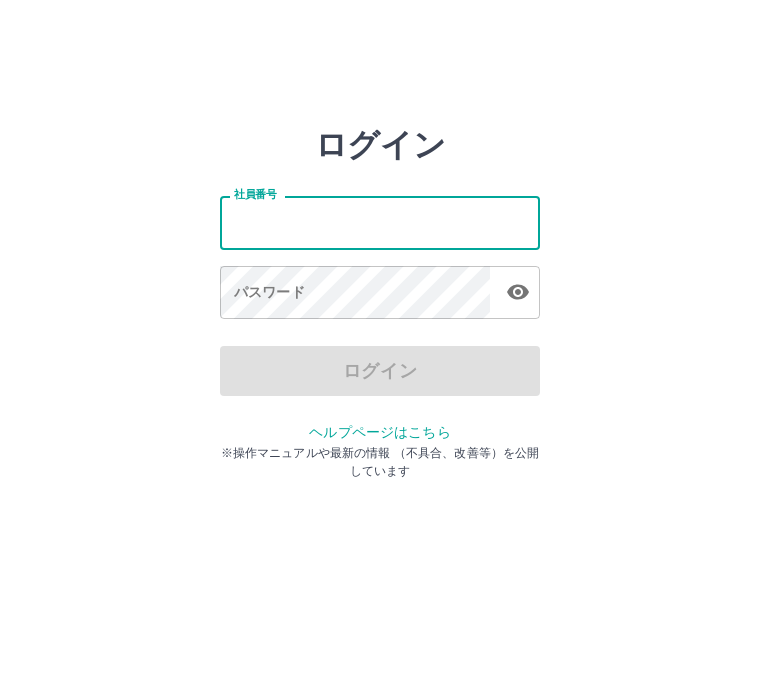 scroll, scrollTop: 1, scrollLeft: 0, axis: vertical 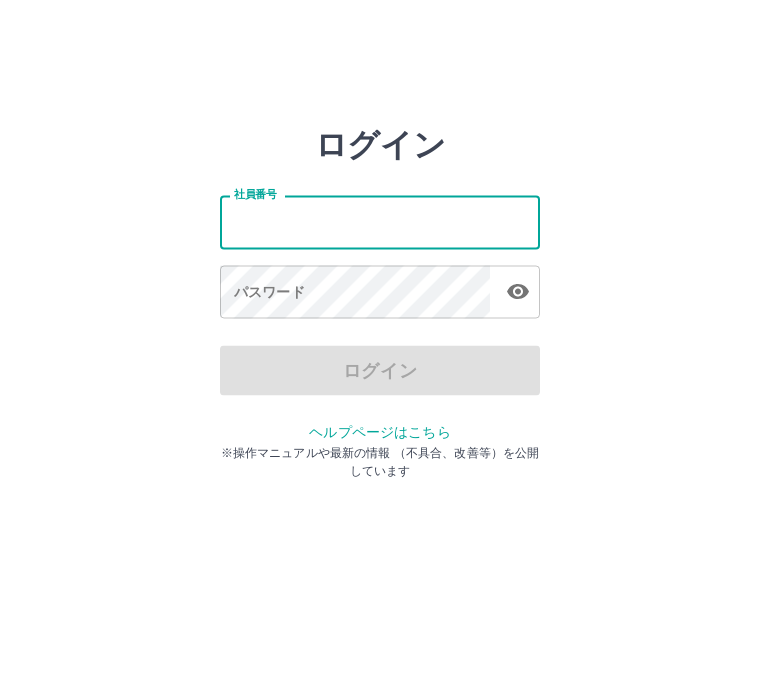 click on "社員番号 社員番号 パスワード パスワード" at bounding box center (380, 254) 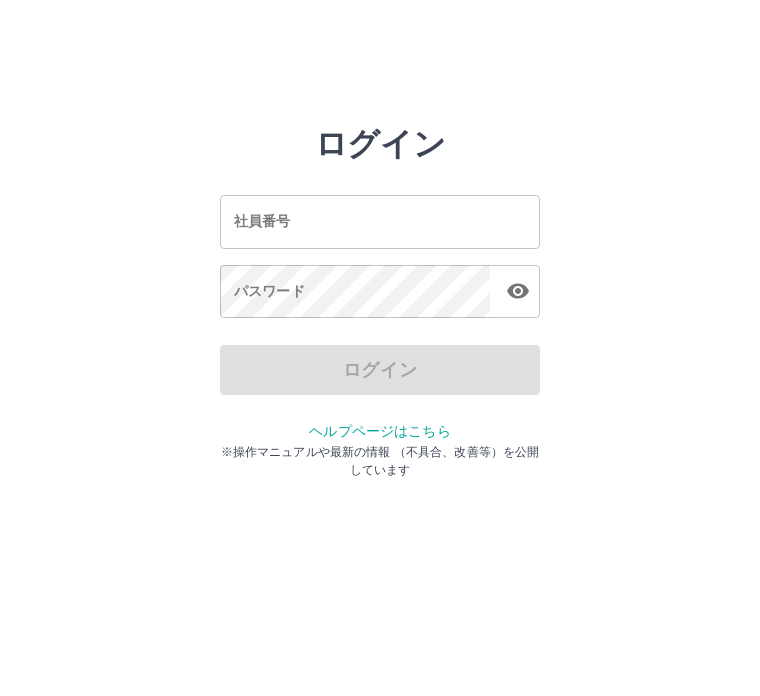 click on "社員番号 社員番号" at bounding box center [380, 222] 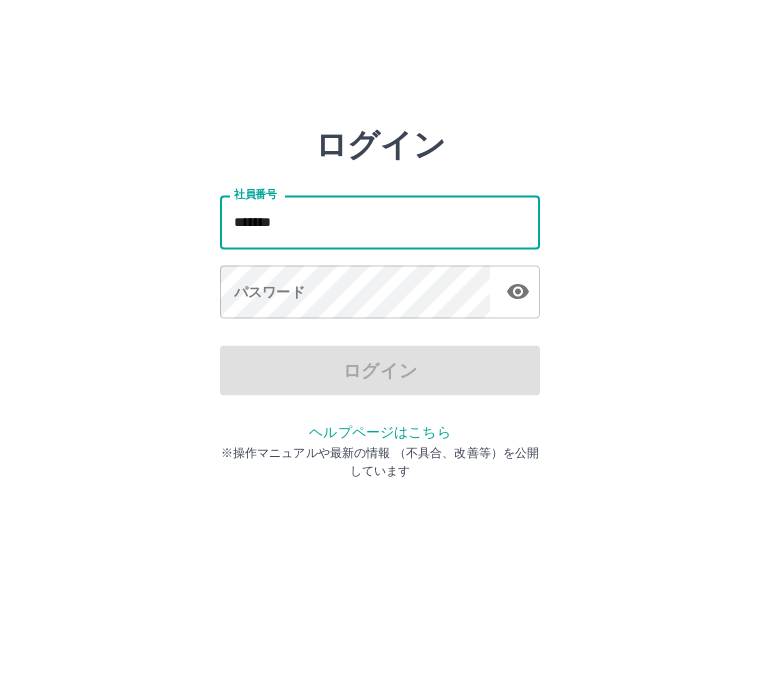 type on "*******" 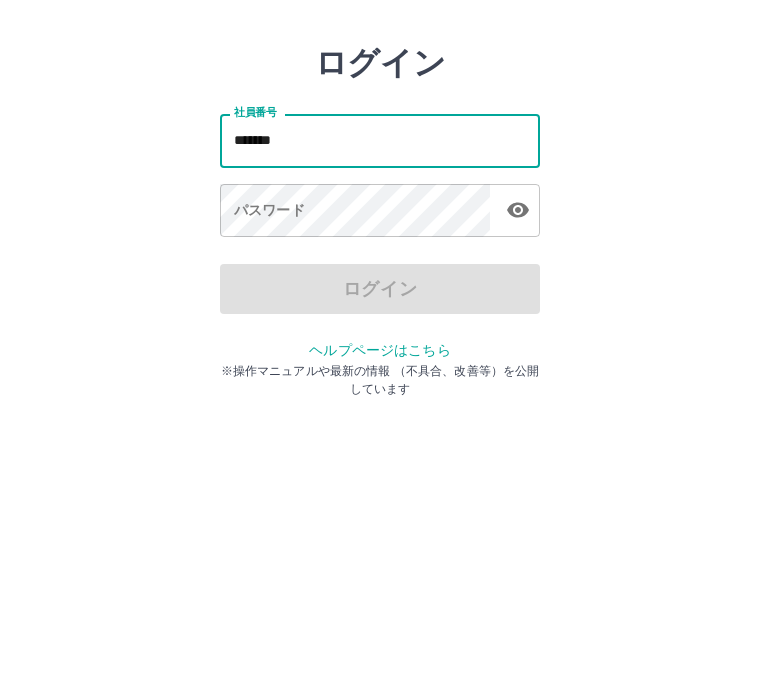 click on "パスワード パスワード" at bounding box center [380, 294] 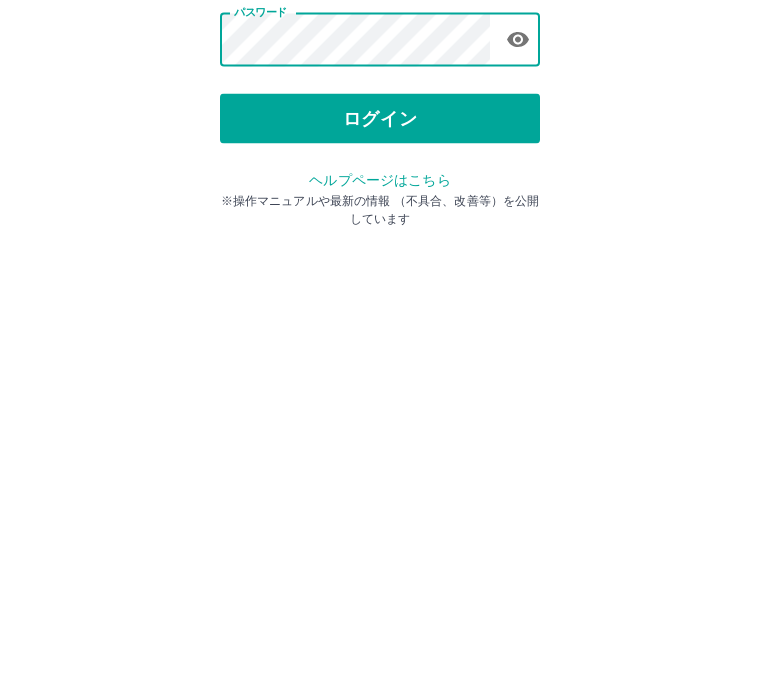 click on "ログイン" at bounding box center [380, 371] 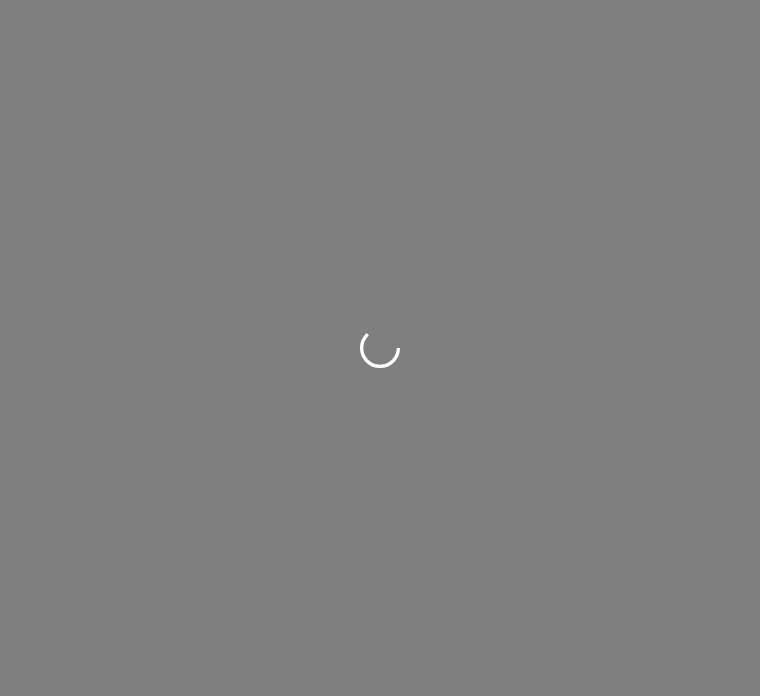 scroll, scrollTop: 0, scrollLeft: 0, axis: both 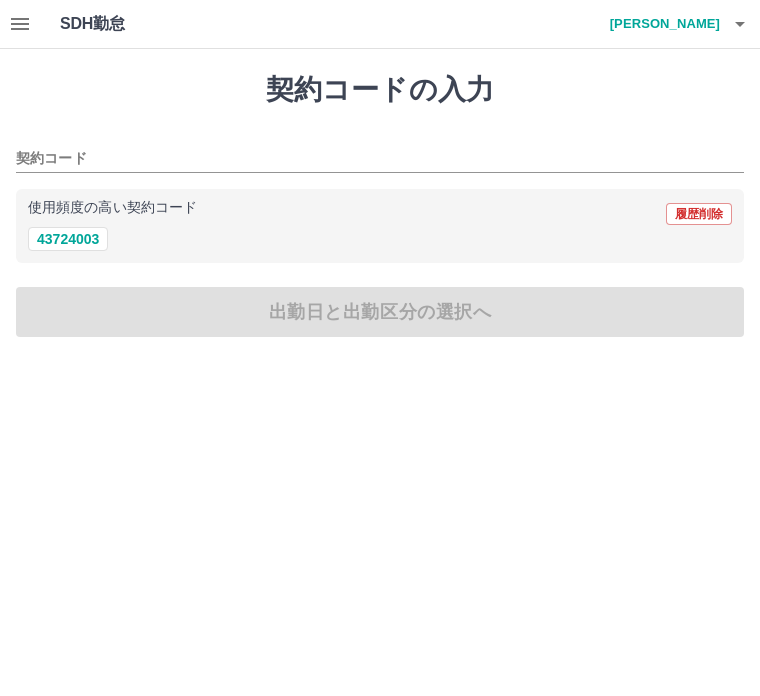 click on "43724003" at bounding box center (68, 239) 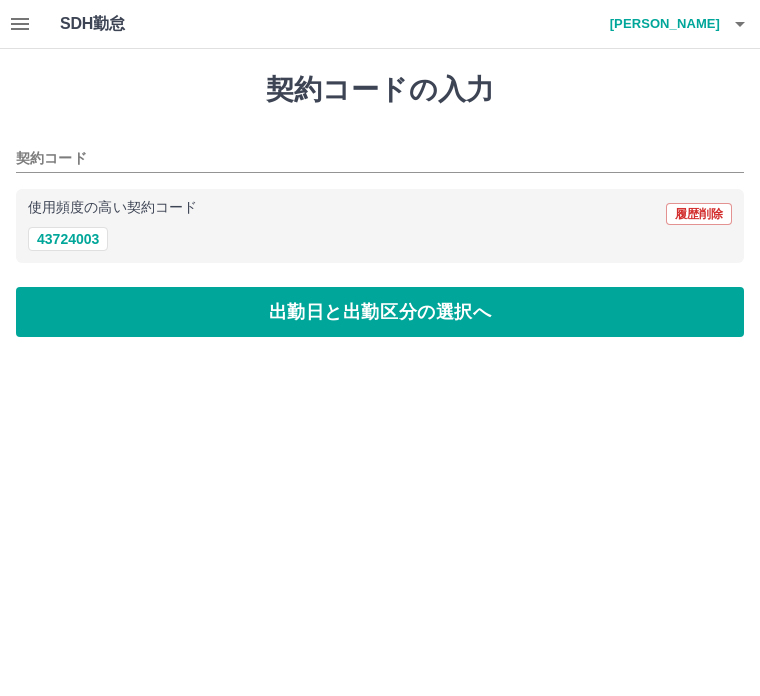 type on "********" 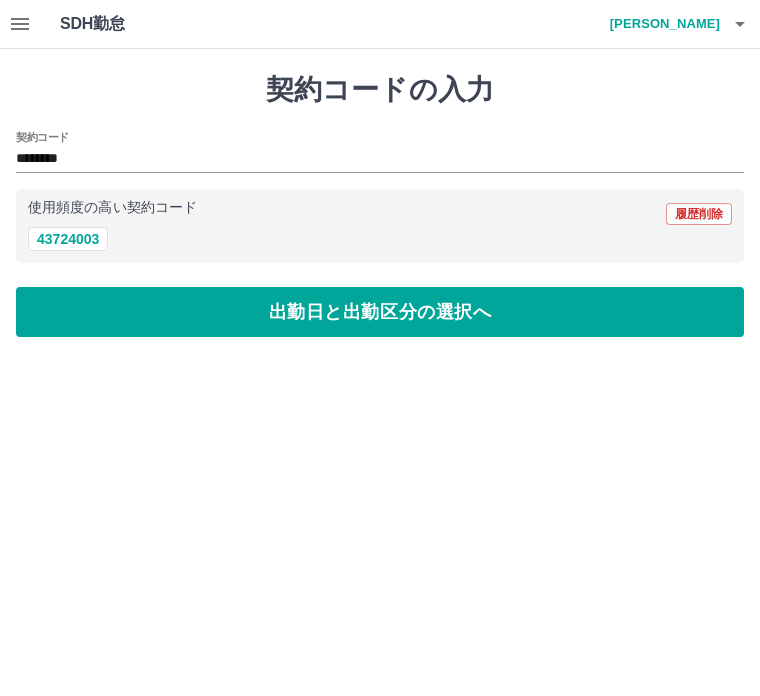 click on "出勤日と出勤区分の選択へ" at bounding box center (380, 312) 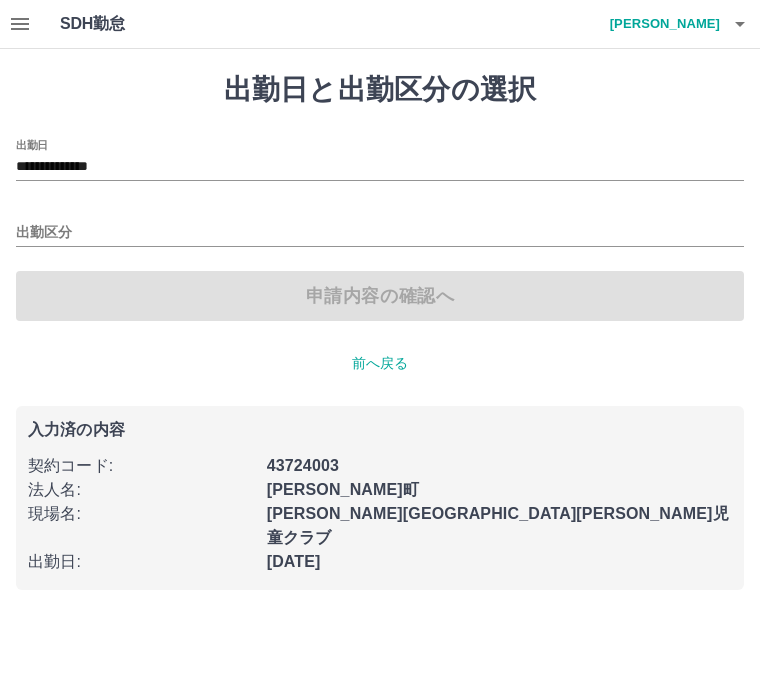 click on "**********" at bounding box center (380, 167) 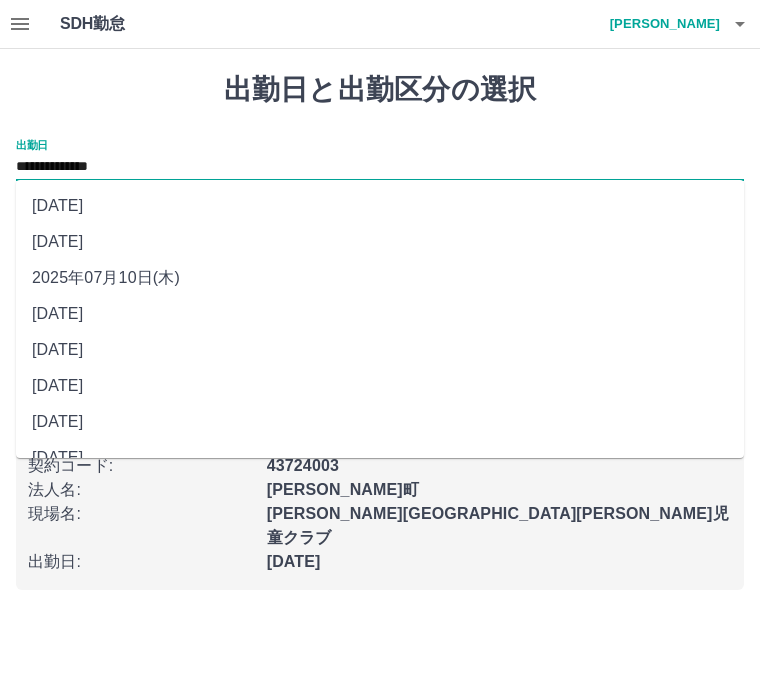 click on "**********" at bounding box center [380, 167] 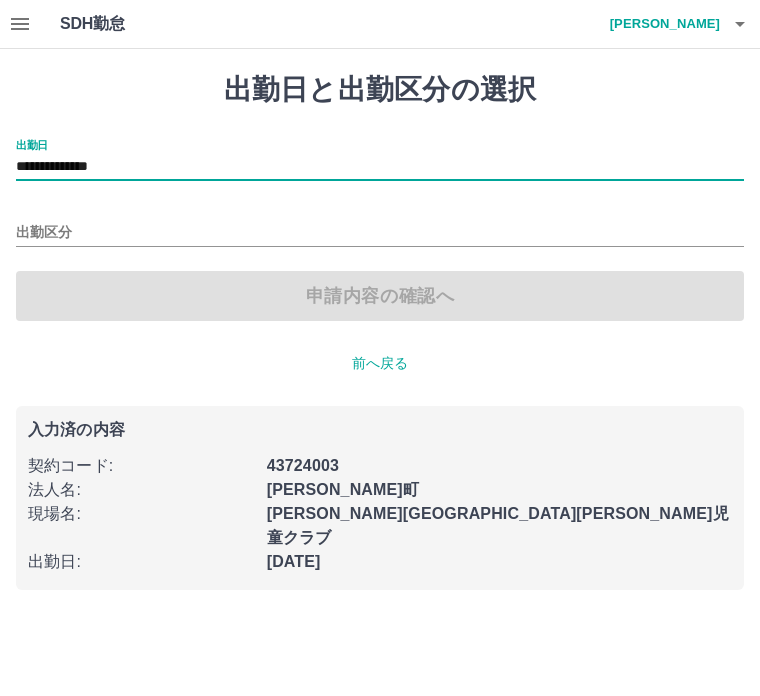 click on "出勤区分" at bounding box center (380, 233) 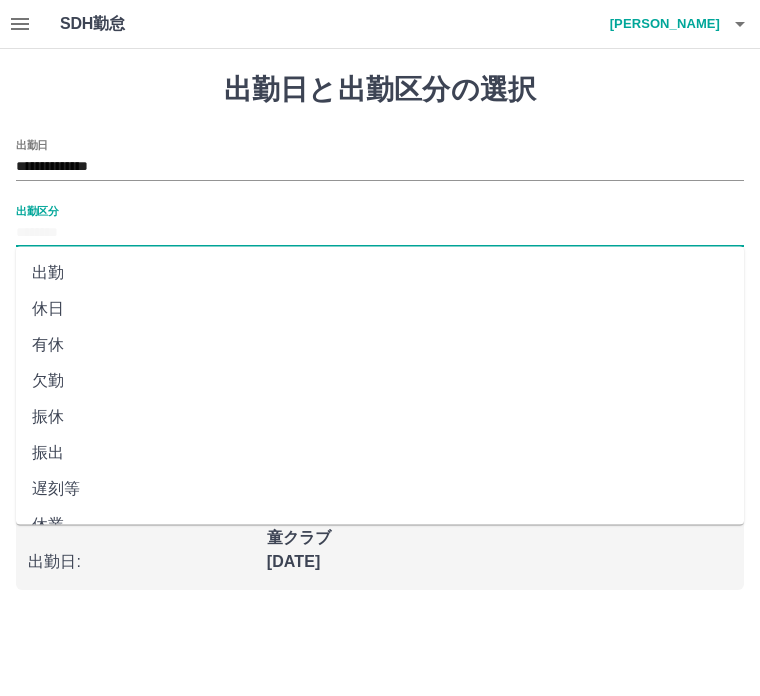 scroll, scrollTop: 0, scrollLeft: 0, axis: both 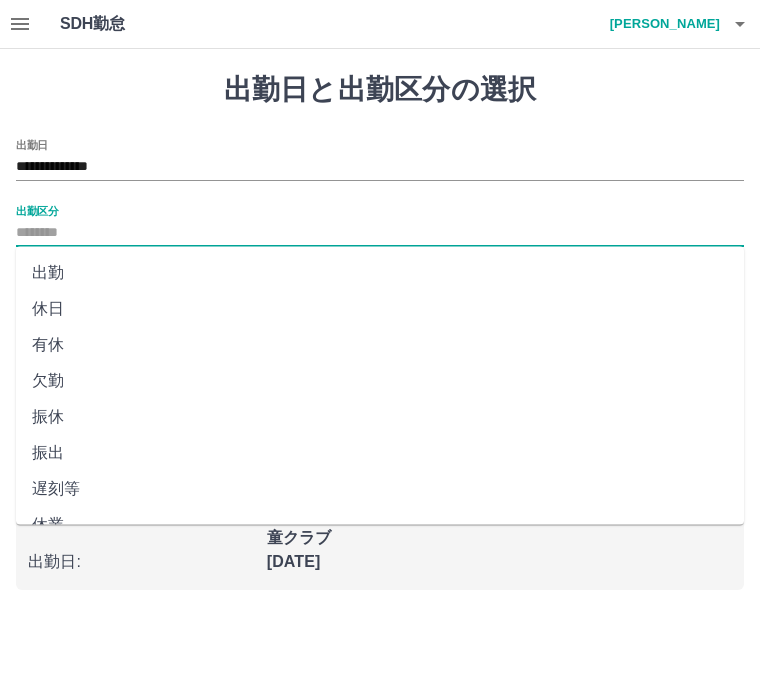 click on "出勤区分" at bounding box center [37, 210] 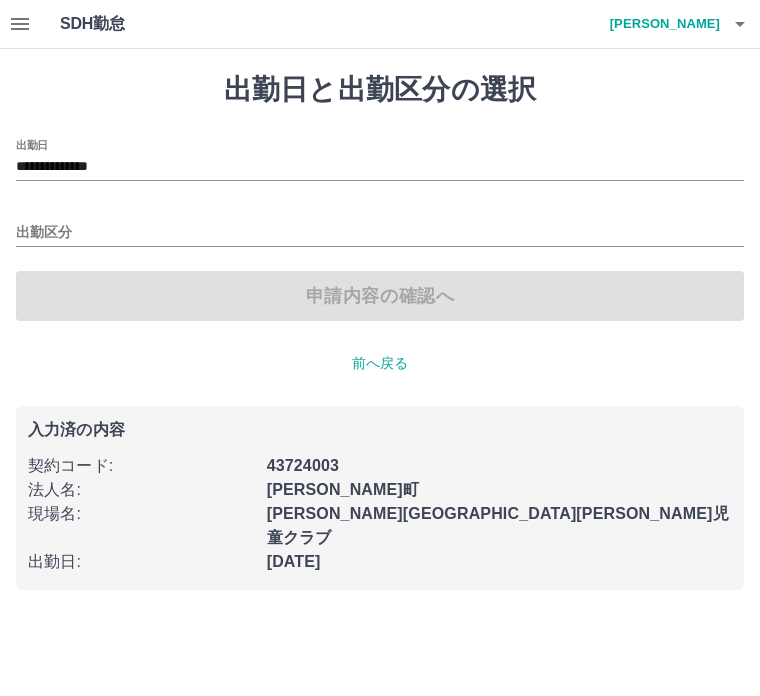 click on "**********" at bounding box center [380, 307] 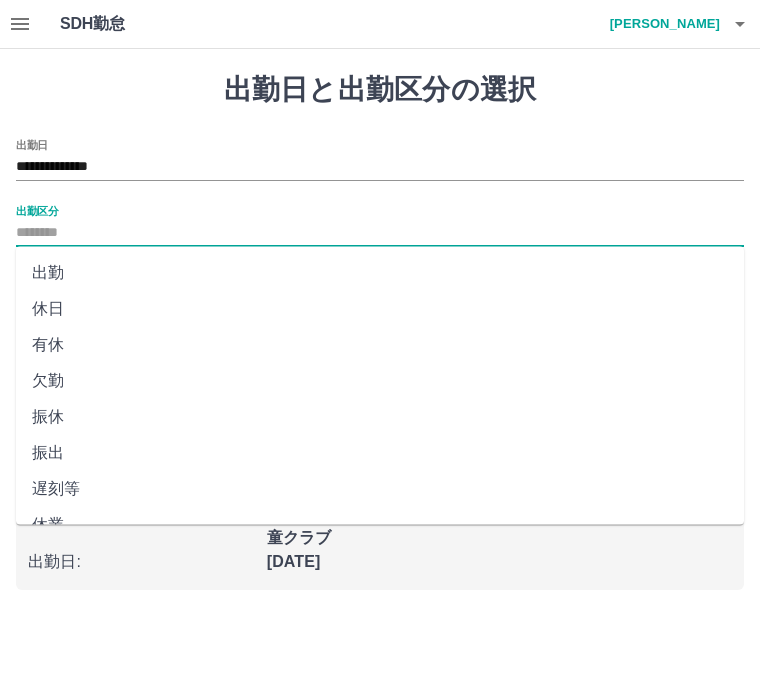 click on "出勤" at bounding box center (380, 273) 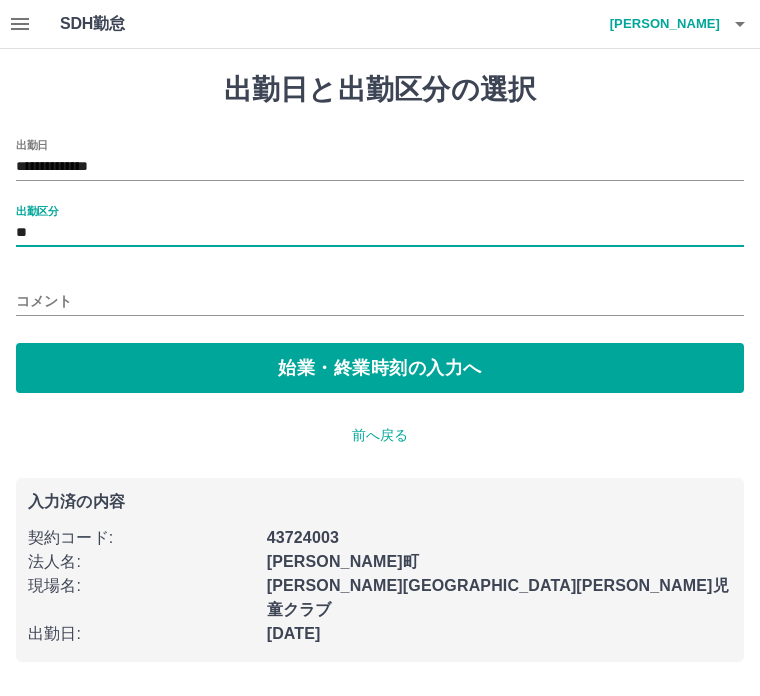 click on "コメント" at bounding box center [380, 301] 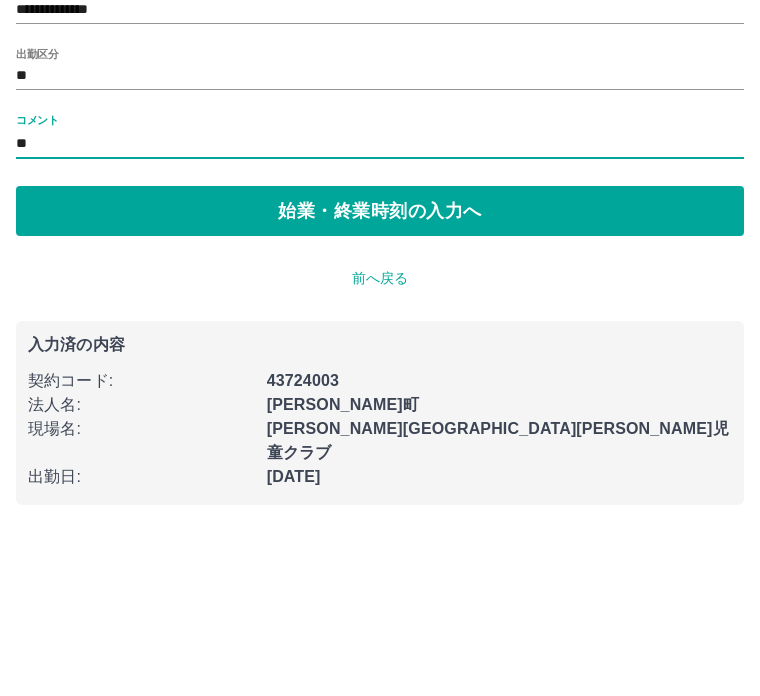 type on "*" 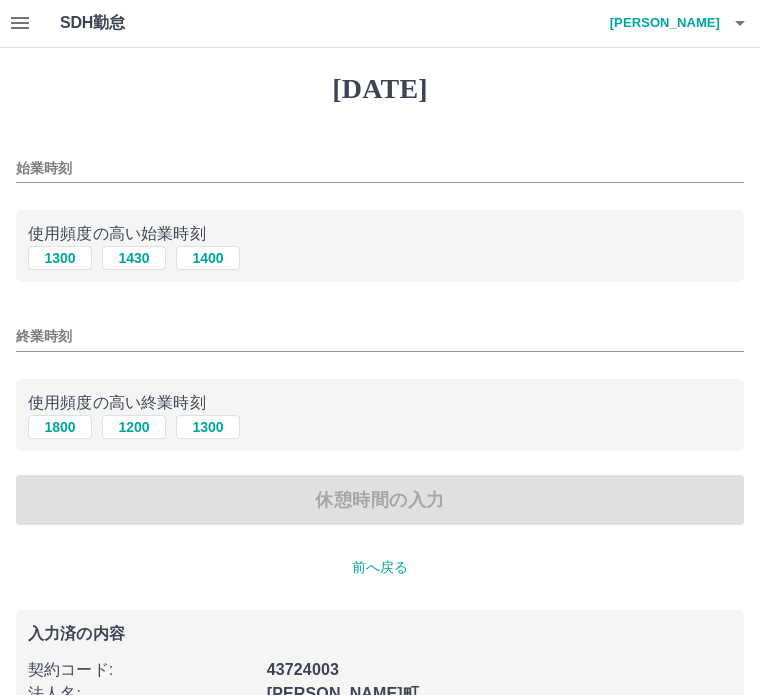 click on "始業時刻" at bounding box center (380, 169) 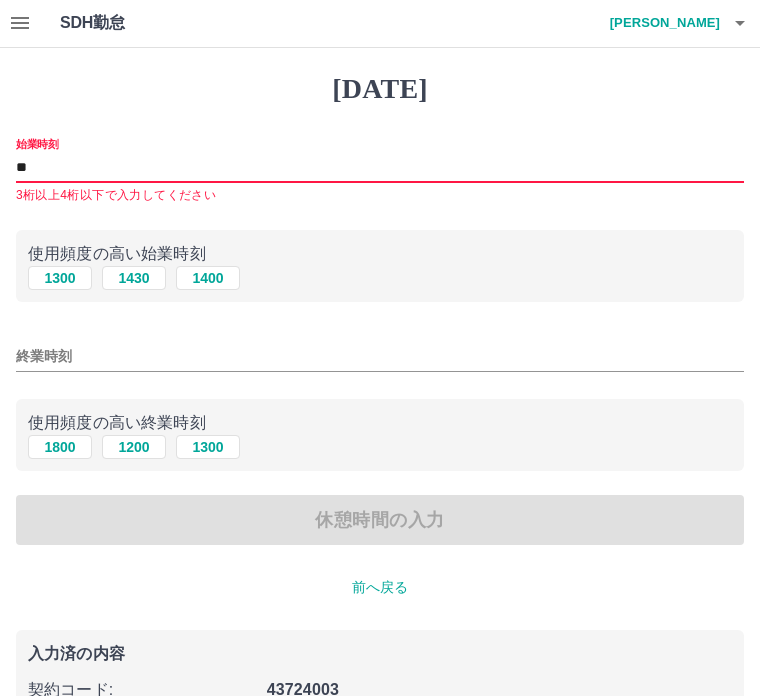 click on "始業時刻" at bounding box center (37, 144) 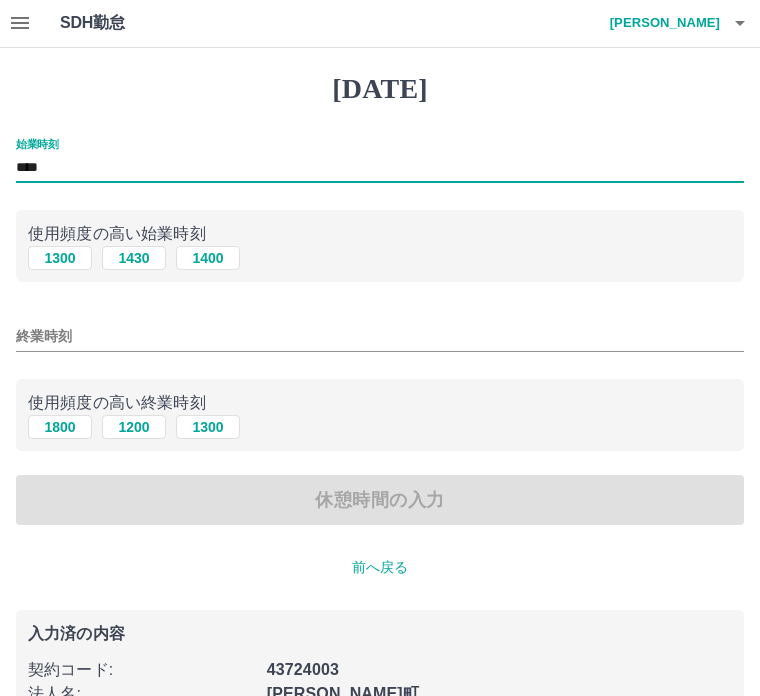 type on "****" 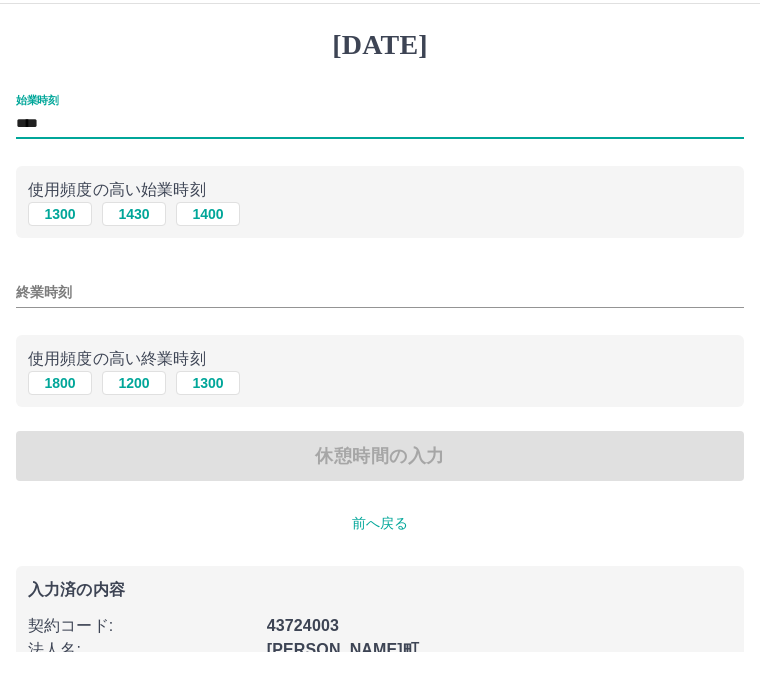 click on "始業時刻" at bounding box center [37, 144] 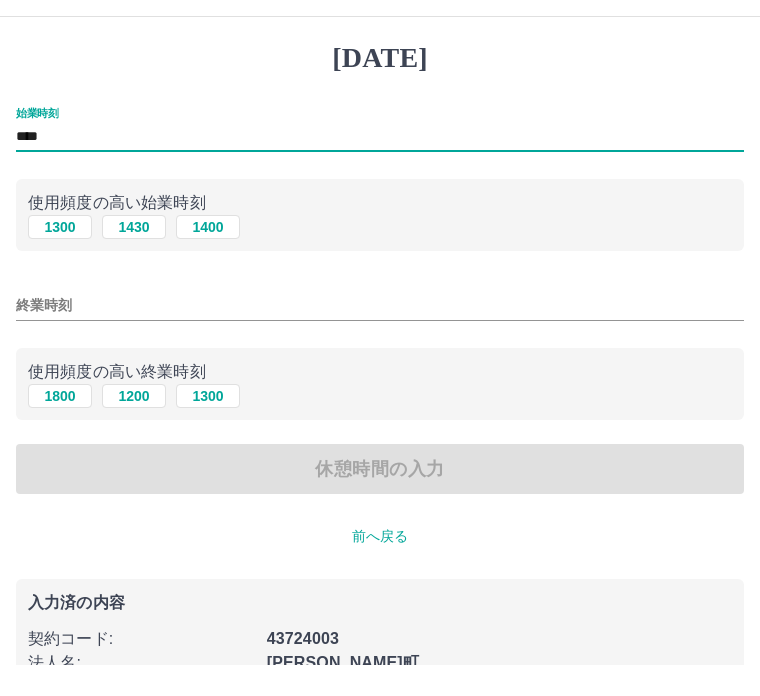 click on "****" at bounding box center (380, 169) 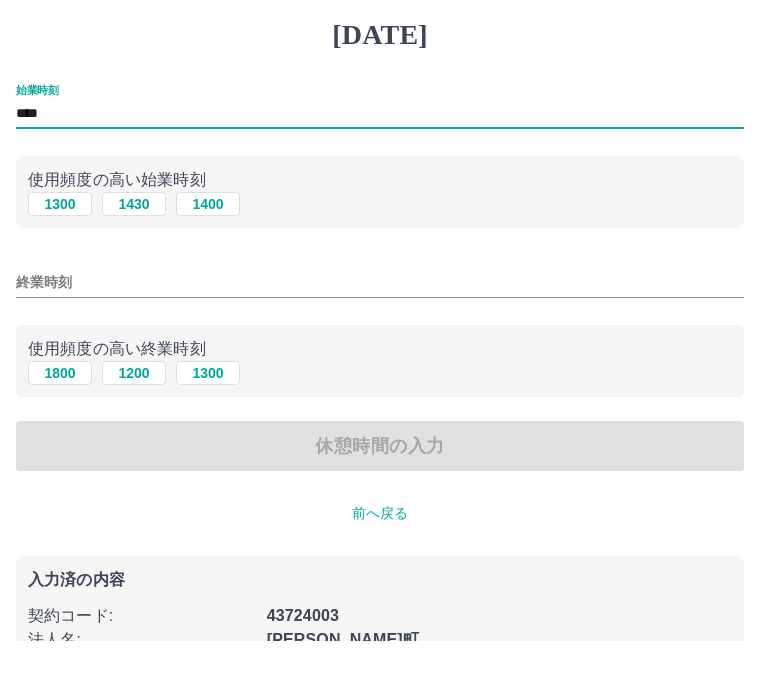 click on "終業時刻" at bounding box center (380, 337) 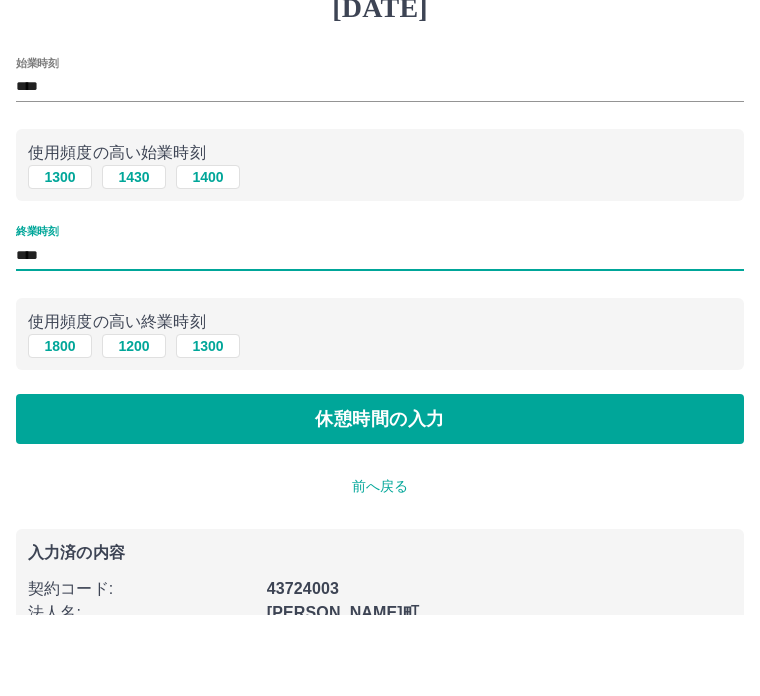 type on "****" 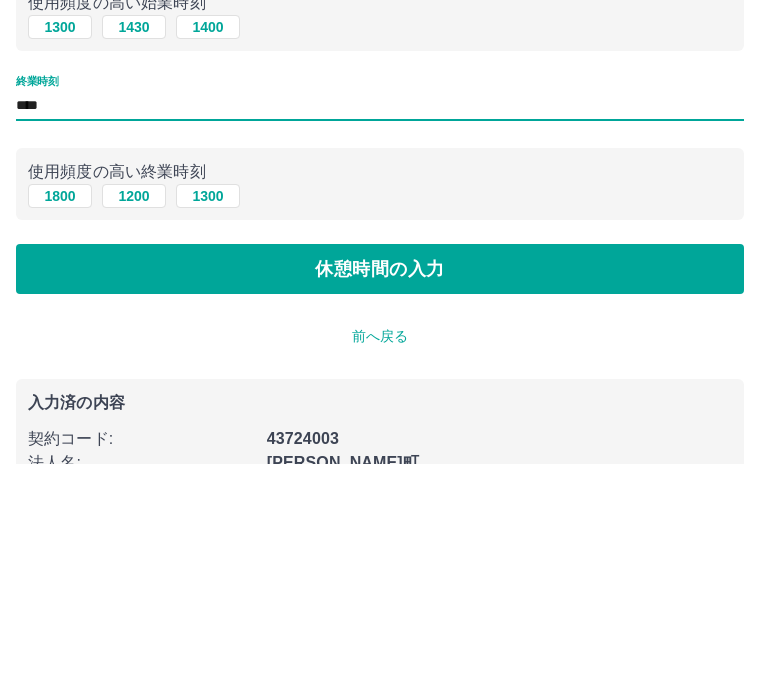 click on "休憩時間の入力" at bounding box center [380, 501] 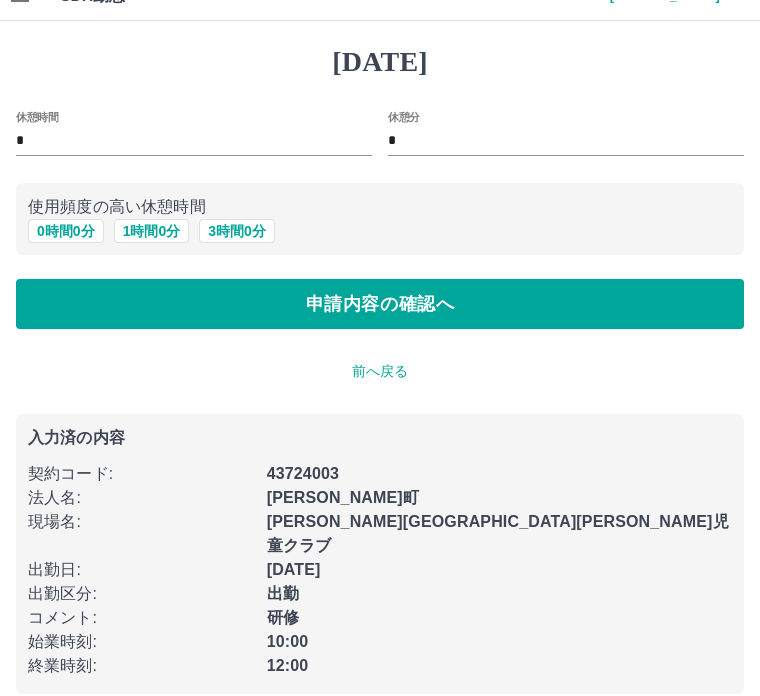 scroll, scrollTop: 0, scrollLeft: 0, axis: both 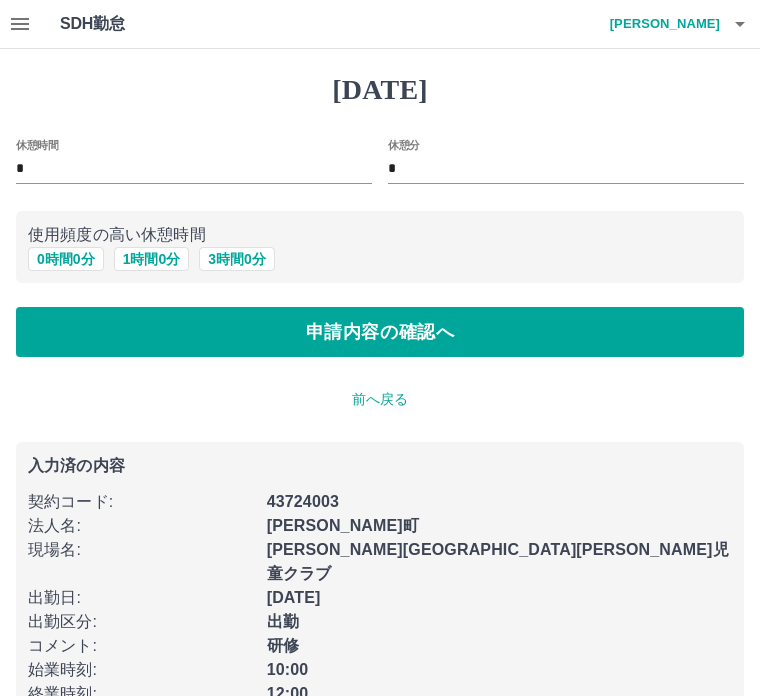 click on "休憩時間" at bounding box center (37, 144) 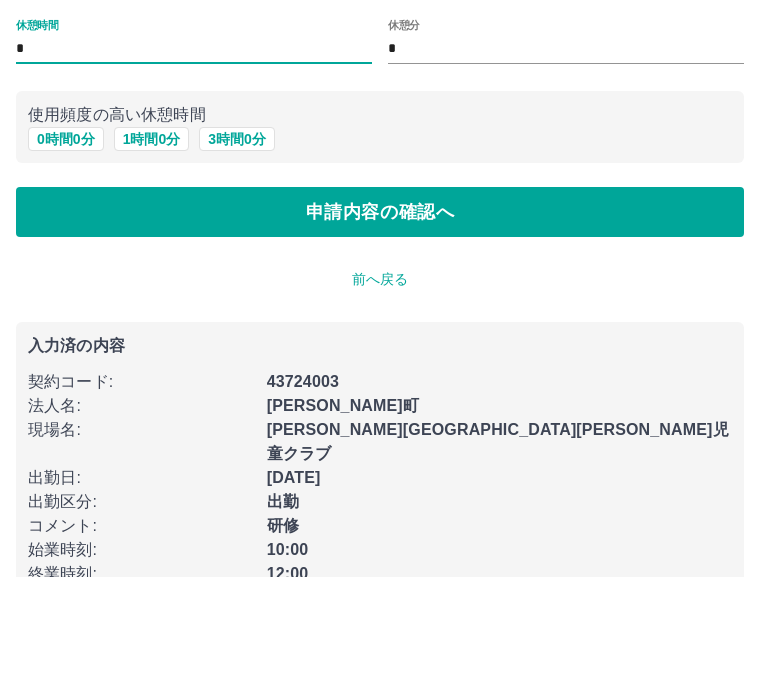 click on "申請内容の確認へ" at bounding box center [380, 332] 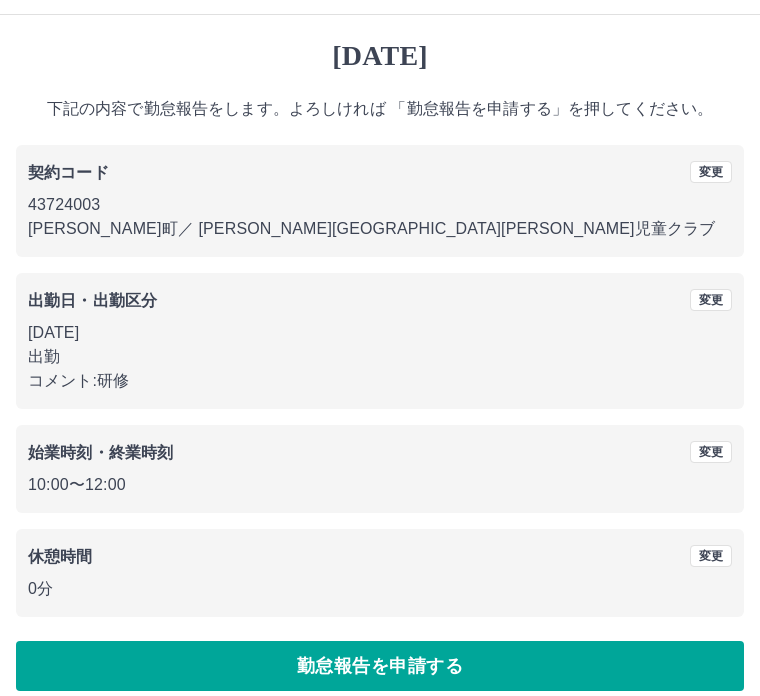 scroll, scrollTop: 52, scrollLeft: 0, axis: vertical 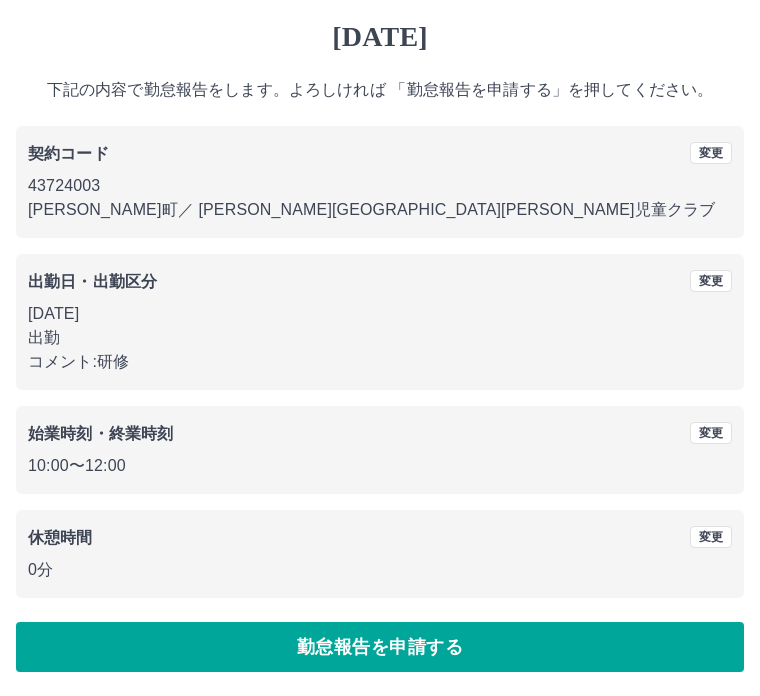 click on "勤怠報告を申請する" at bounding box center [380, 648] 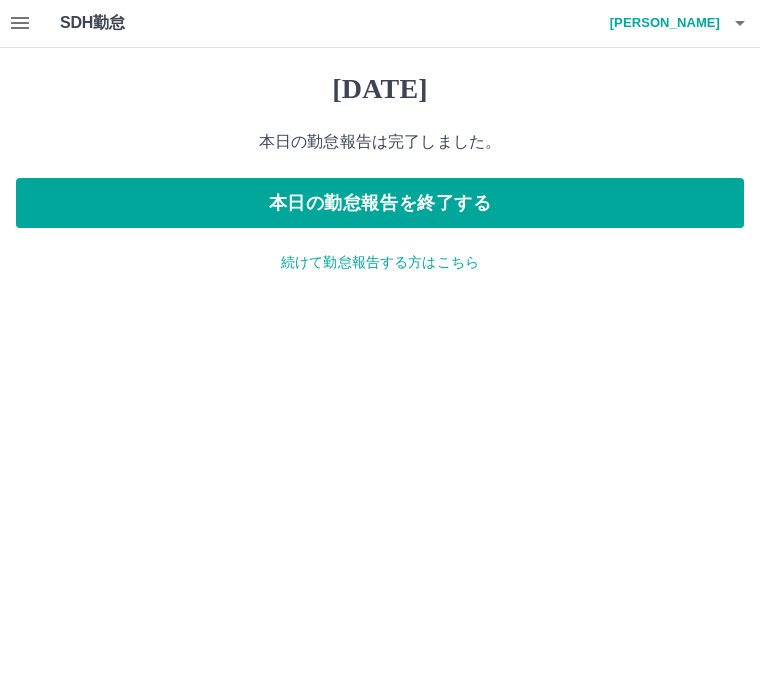 scroll, scrollTop: 0, scrollLeft: 0, axis: both 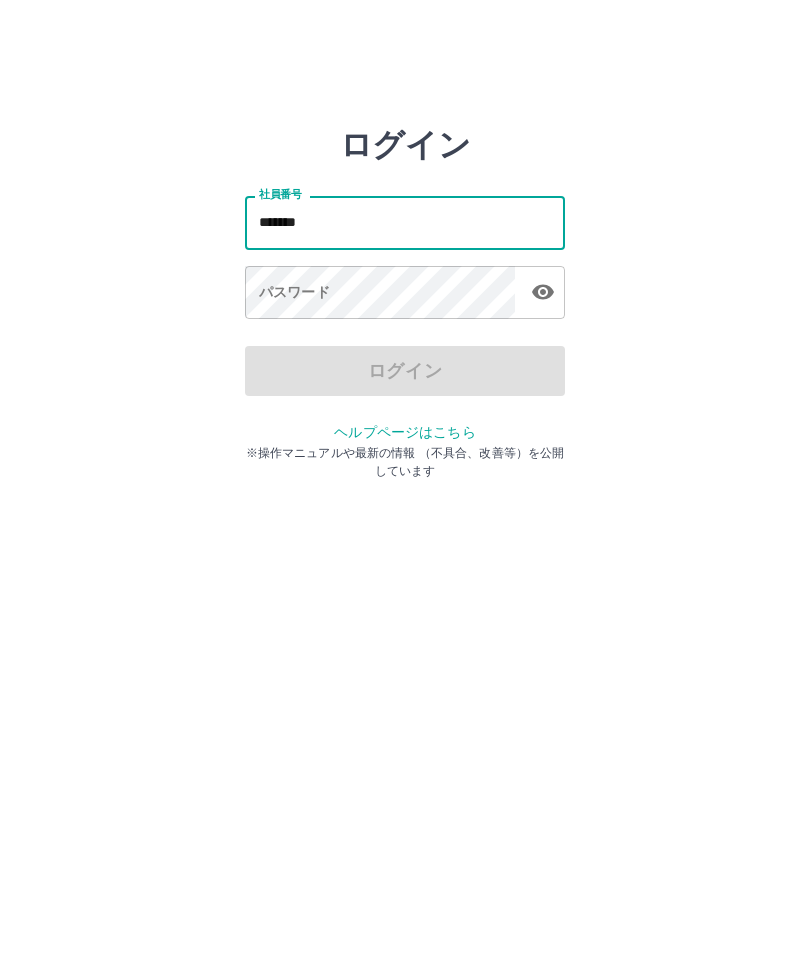 type on "*******" 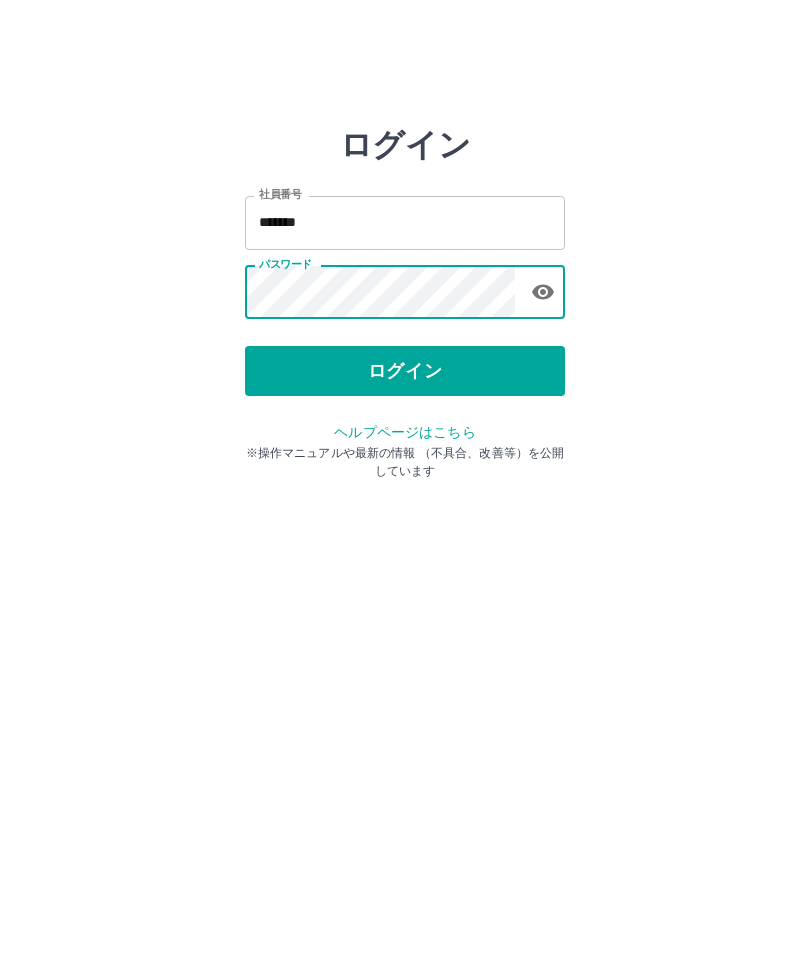 click on "ログイン" at bounding box center (405, 371) 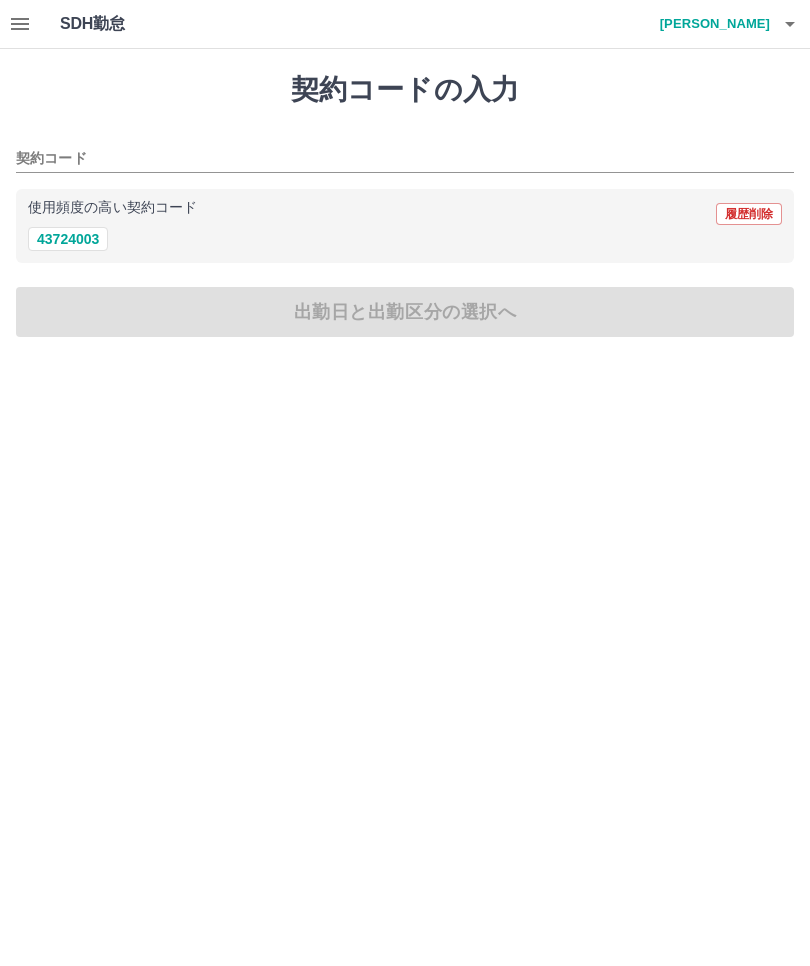scroll, scrollTop: 0, scrollLeft: 0, axis: both 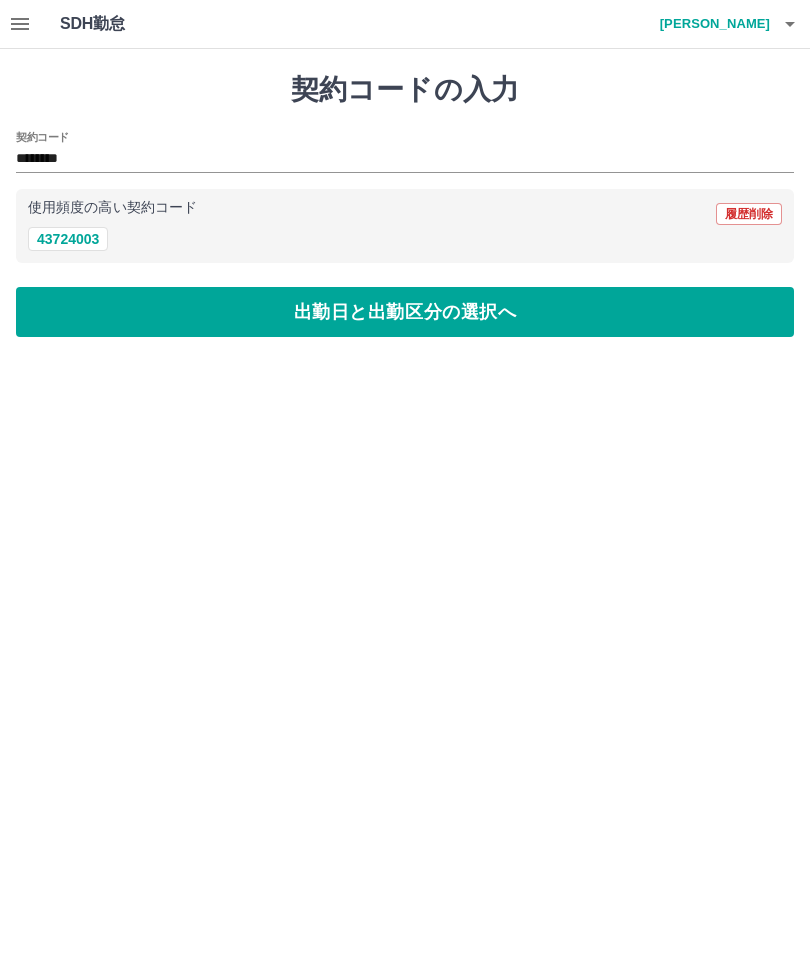 click on "出勤日と出勤区分の選択へ" at bounding box center [405, 312] 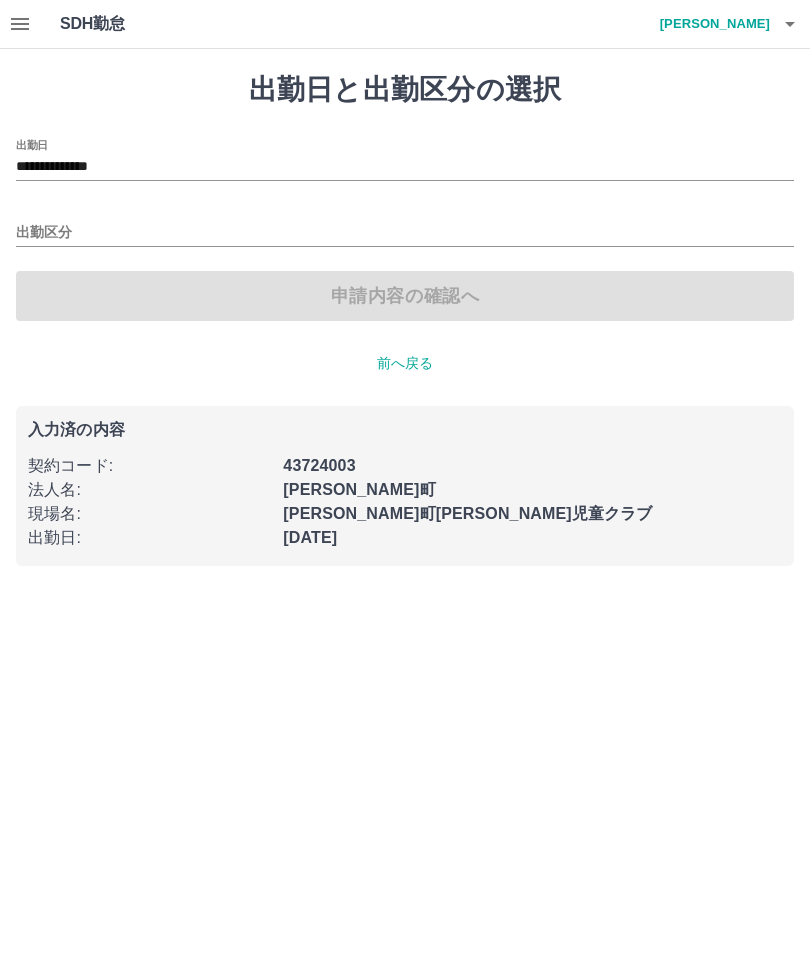 click on "出勤区分" at bounding box center (405, 233) 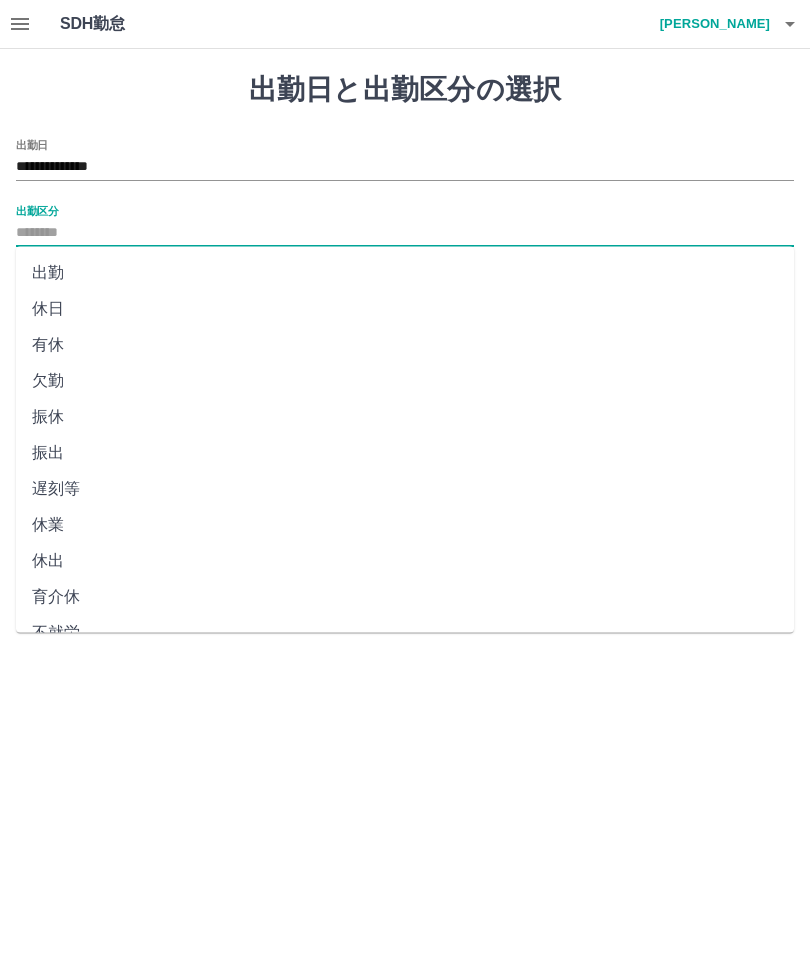 click on "出勤" at bounding box center (405, 273) 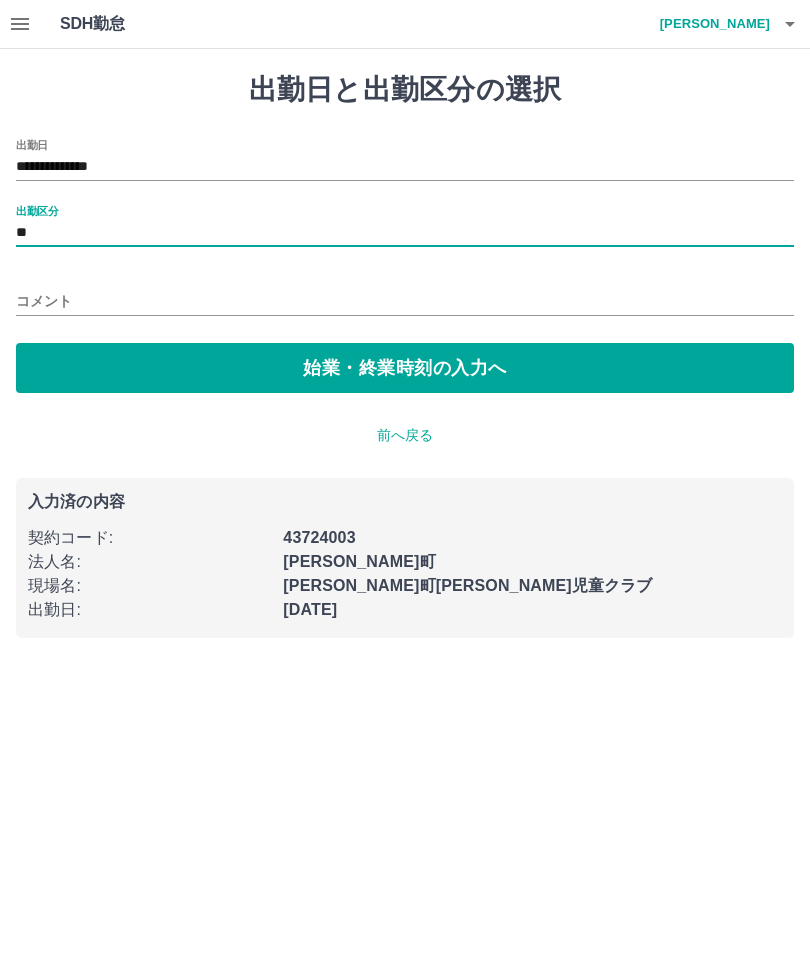 type on "**" 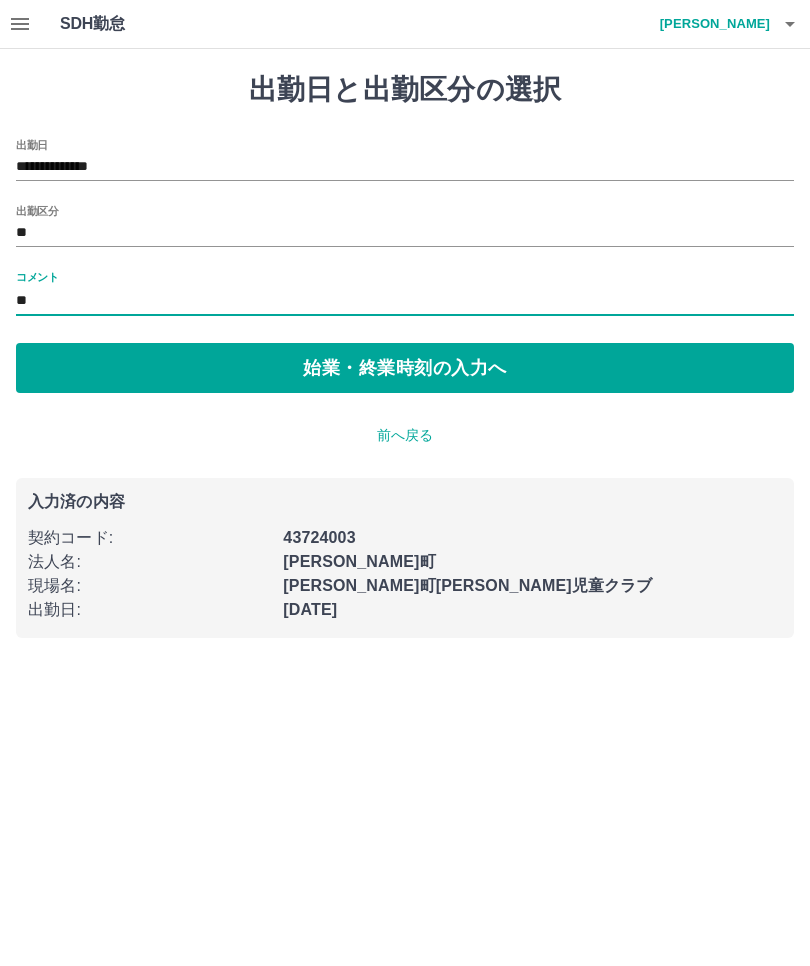 type on "*" 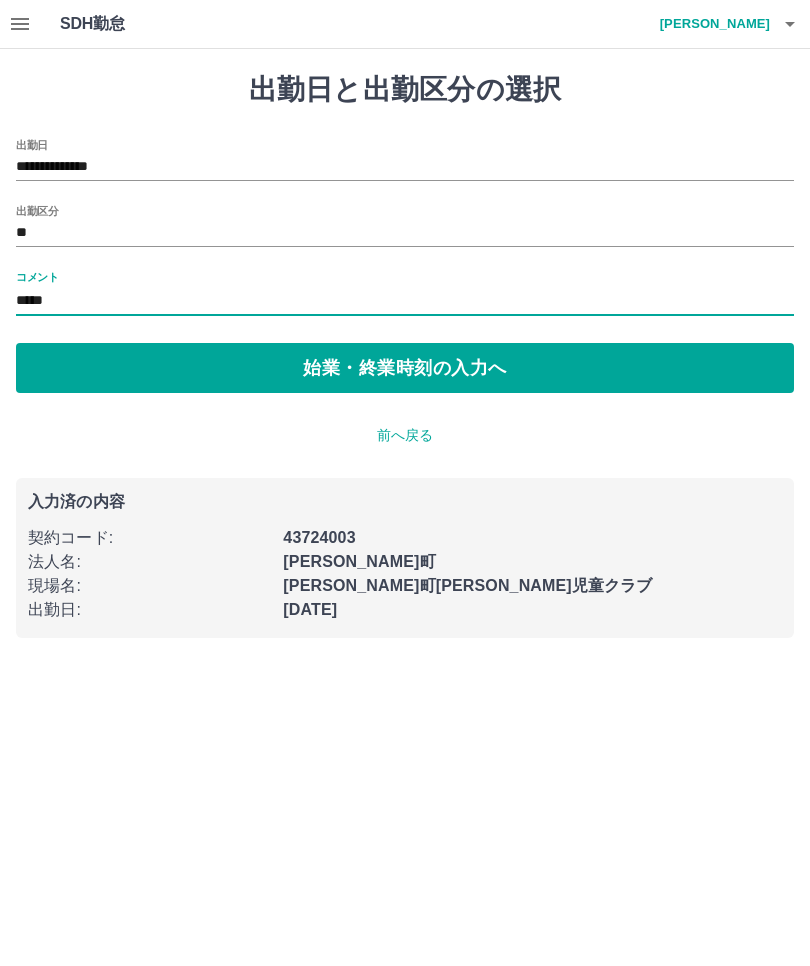 type on "*****" 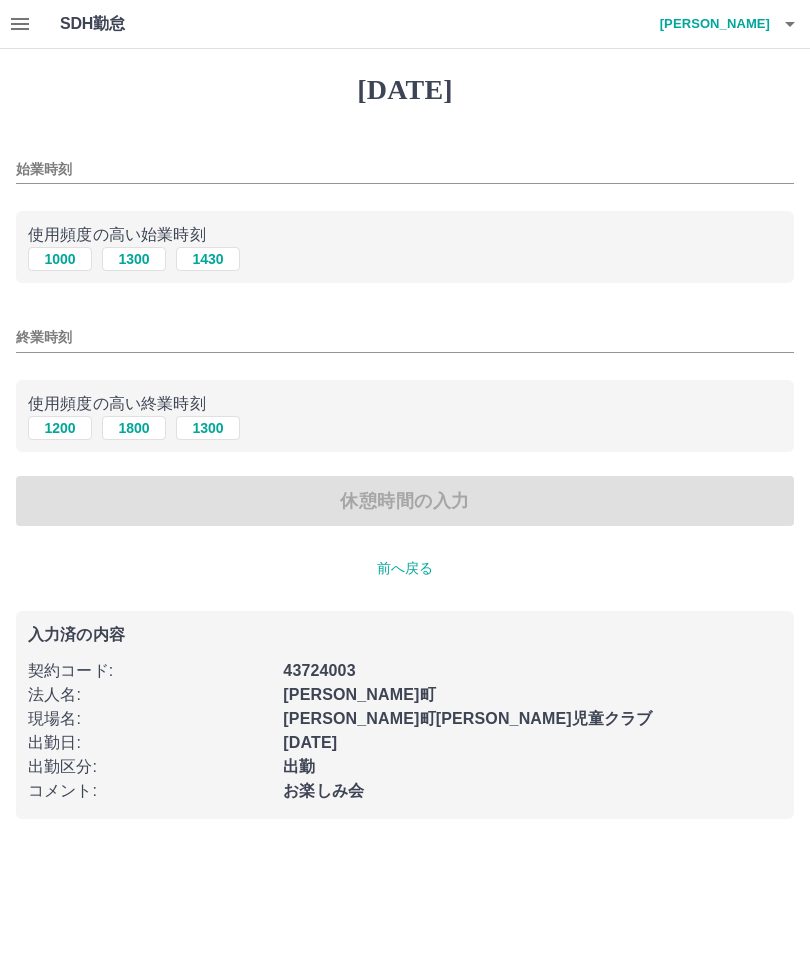 click on "1300" at bounding box center [134, 259] 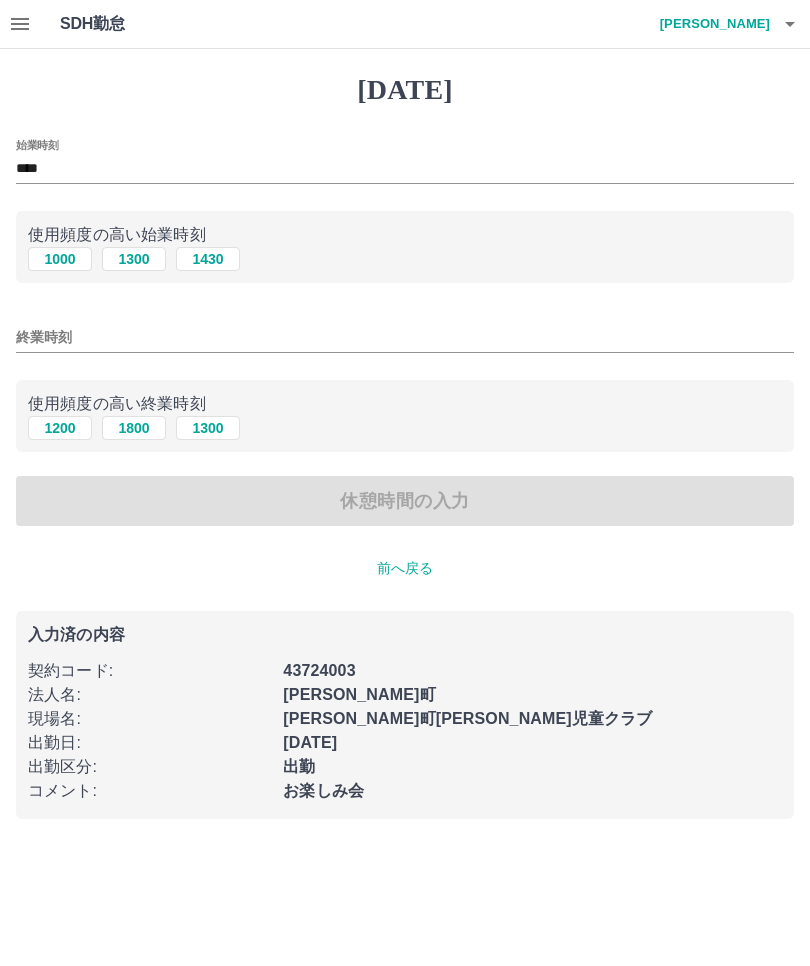 click on "1800" at bounding box center [134, 428] 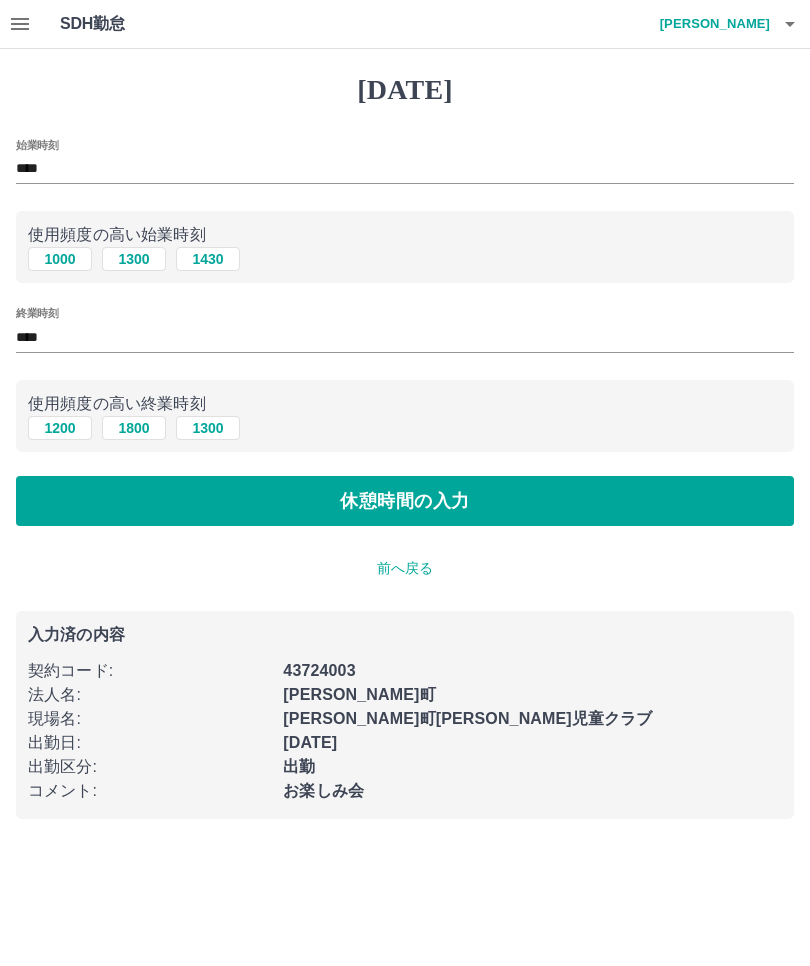 click on "休憩時間の入力" at bounding box center [405, 501] 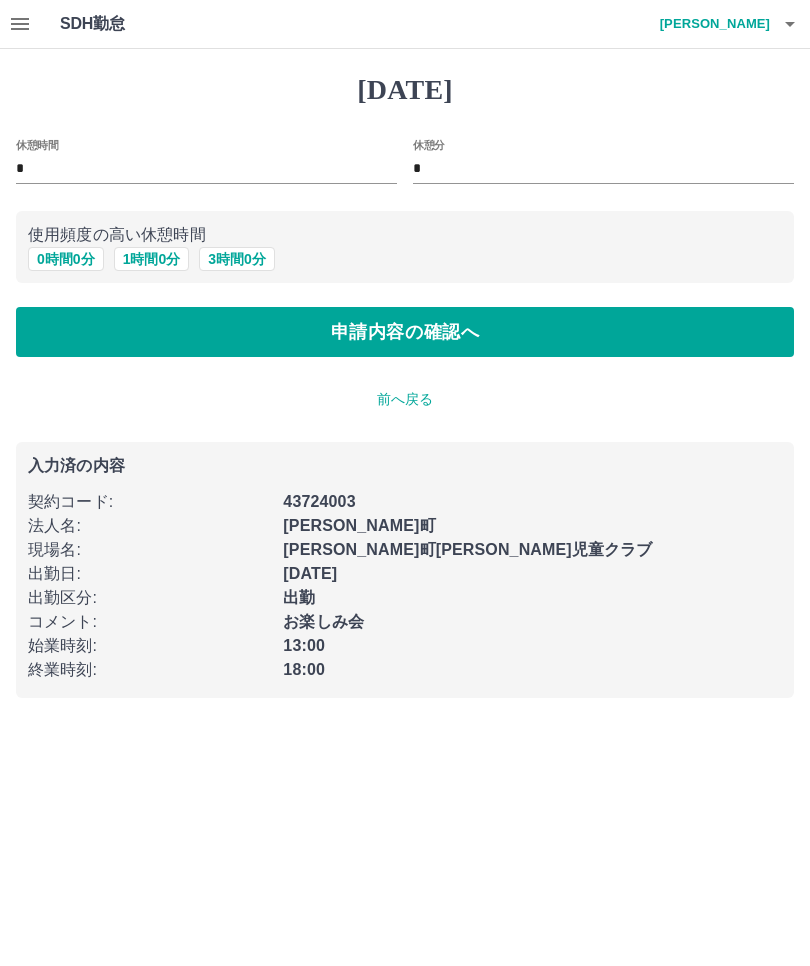 click on "申請内容の確認へ" at bounding box center (405, 332) 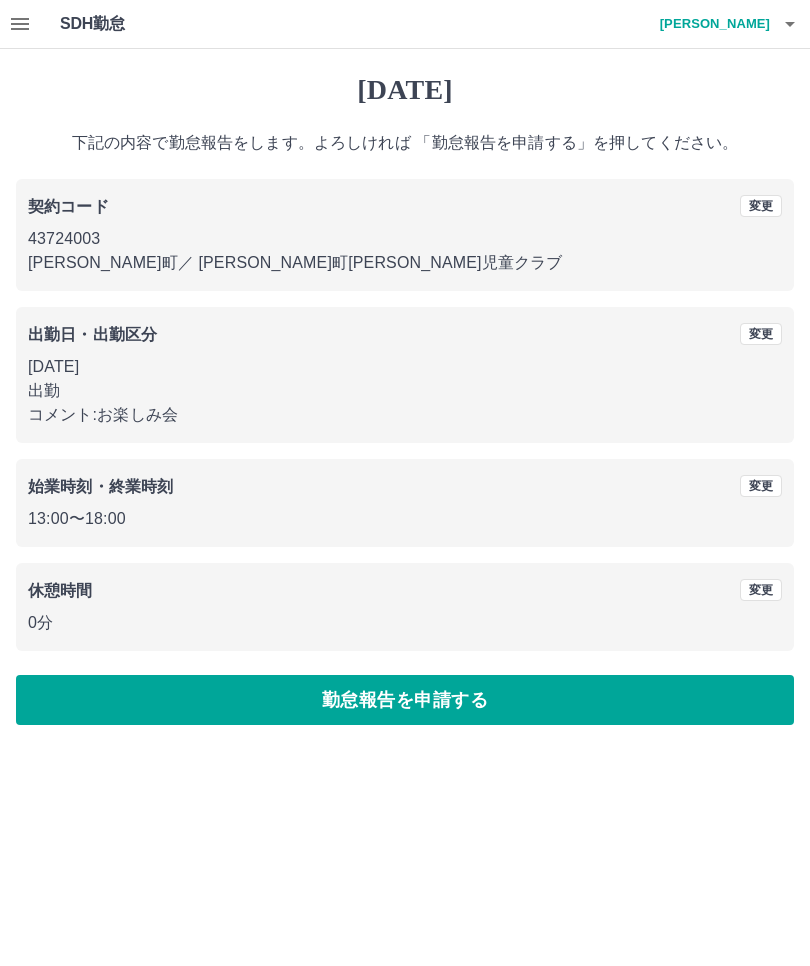 click on "勤怠報告を申請する" at bounding box center [405, 700] 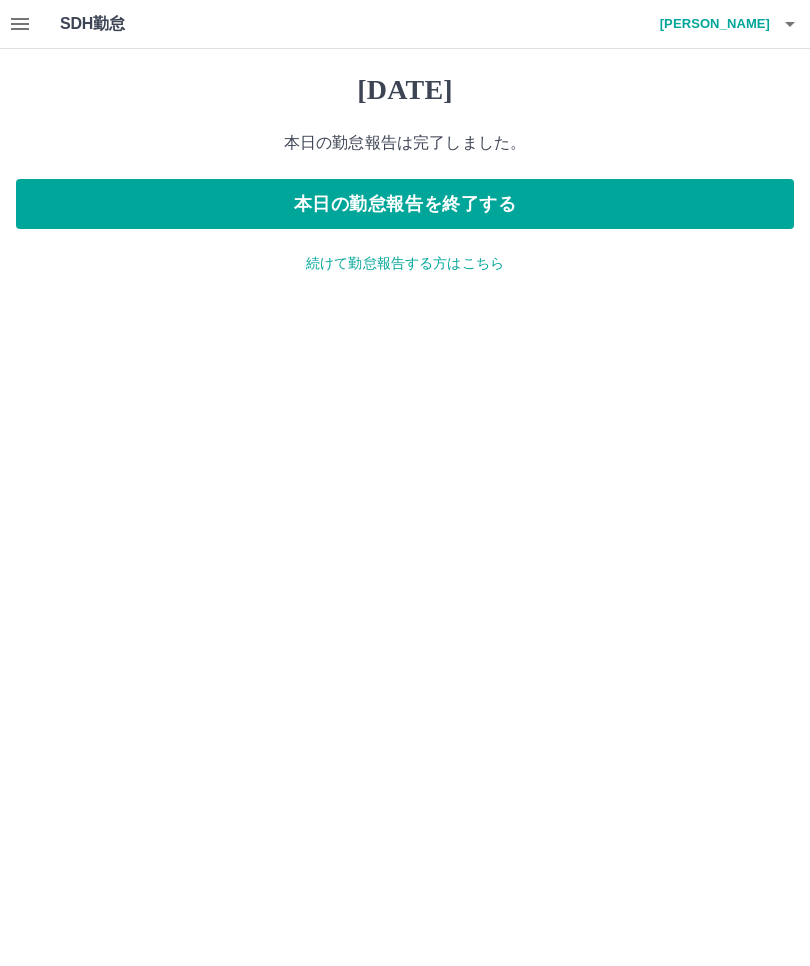 click on "本日の勤怠報告を終了する" at bounding box center [405, 204] 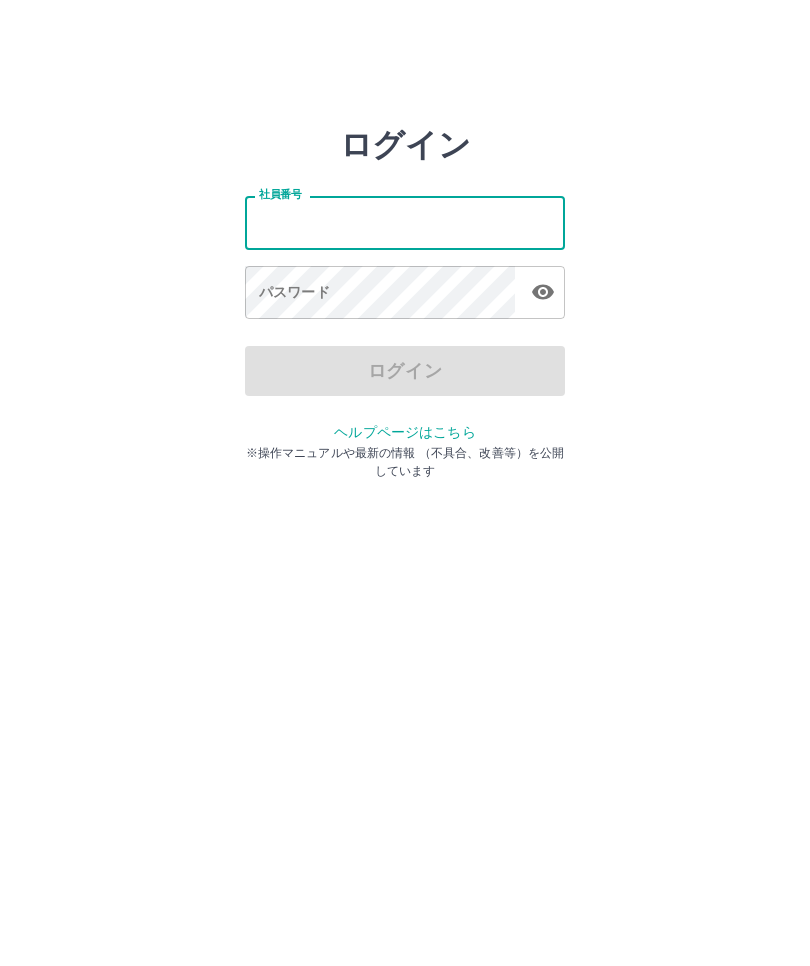 scroll, scrollTop: 0, scrollLeft: 0, axis: both 